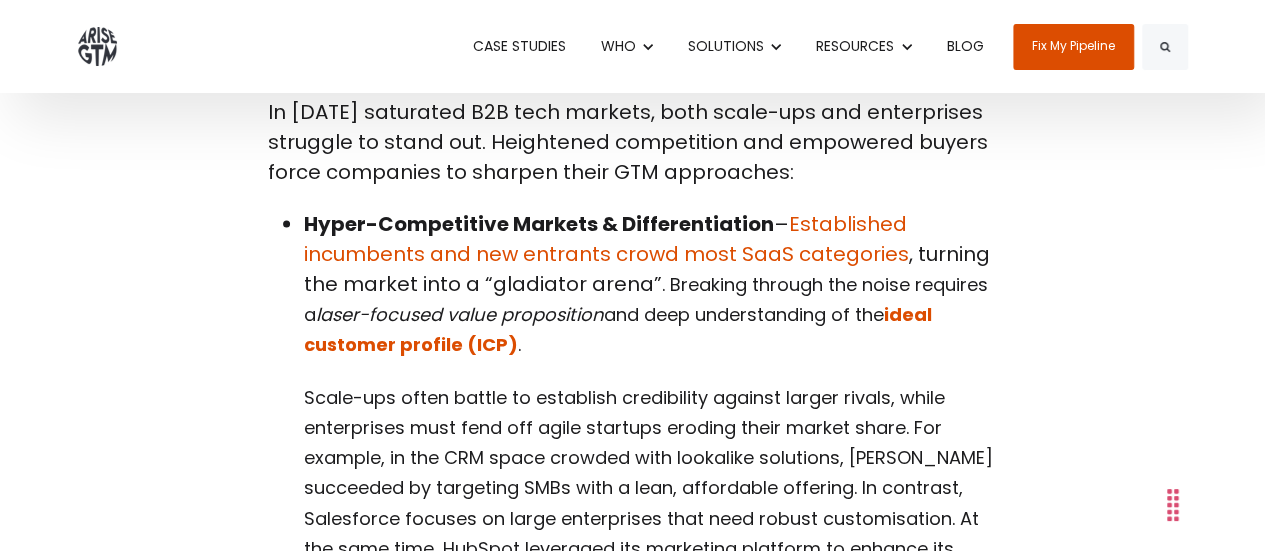 scroll, scrollTop: 1300, scrollLeft: 0, axis: vertical 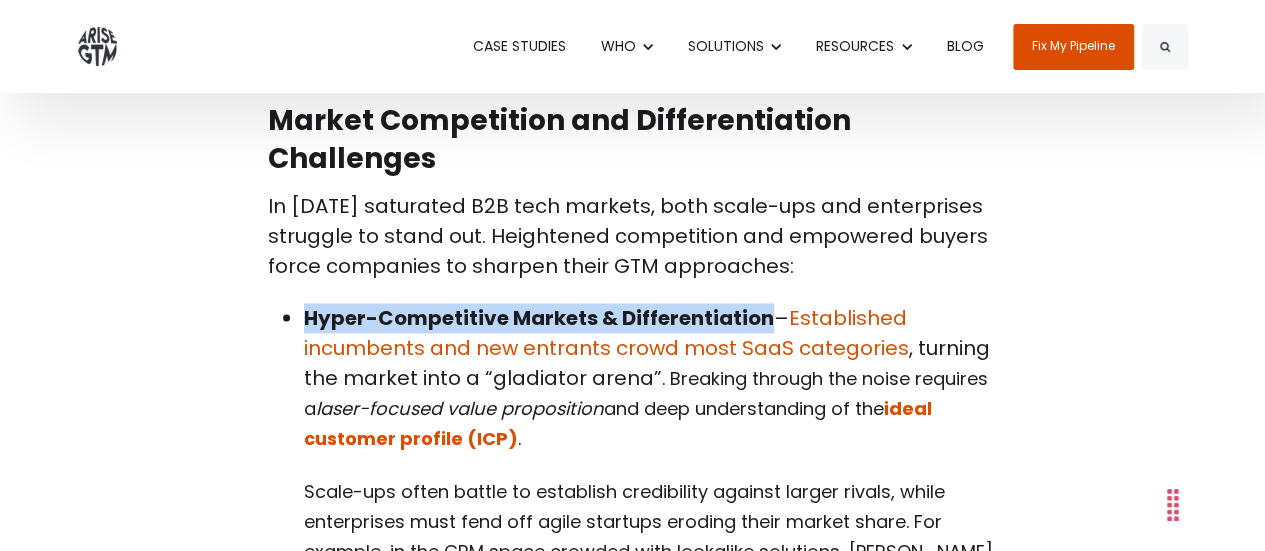 drag, startPoint x: 302, startPoint y: 278, endPoint x: 768, endPoint y: 289, distance: 466.12982 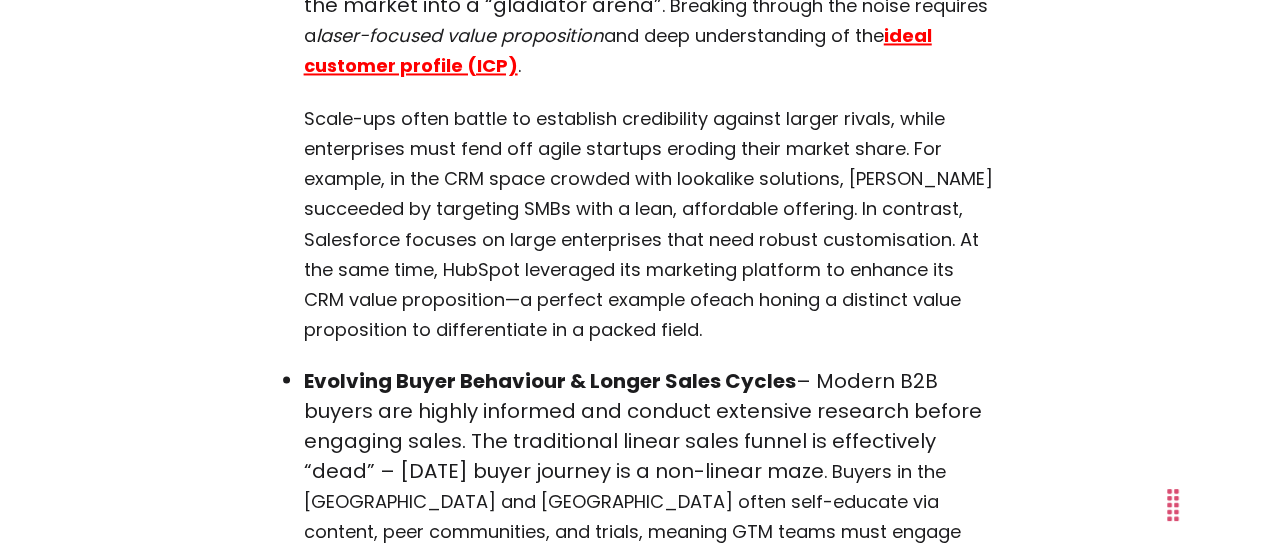 scroll, scrollTop: 1700, scrollLeft: 0, axis: vertical 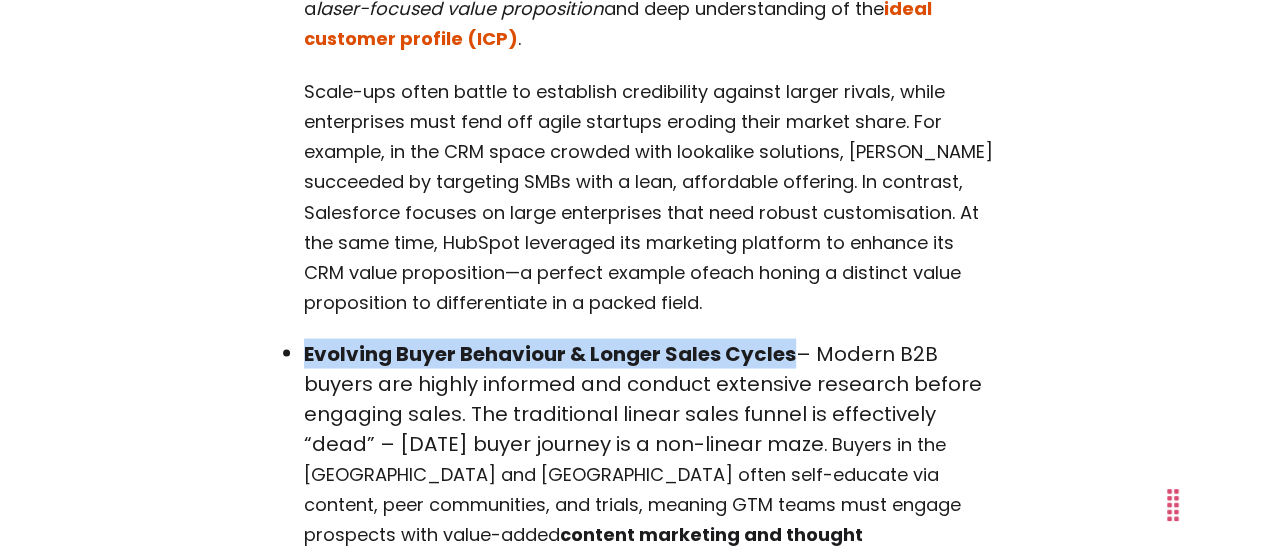 drag, startPoint x: 307, startPoint y: 321, endPoint x: 794, endPoint y: 327, distance: 487.03696 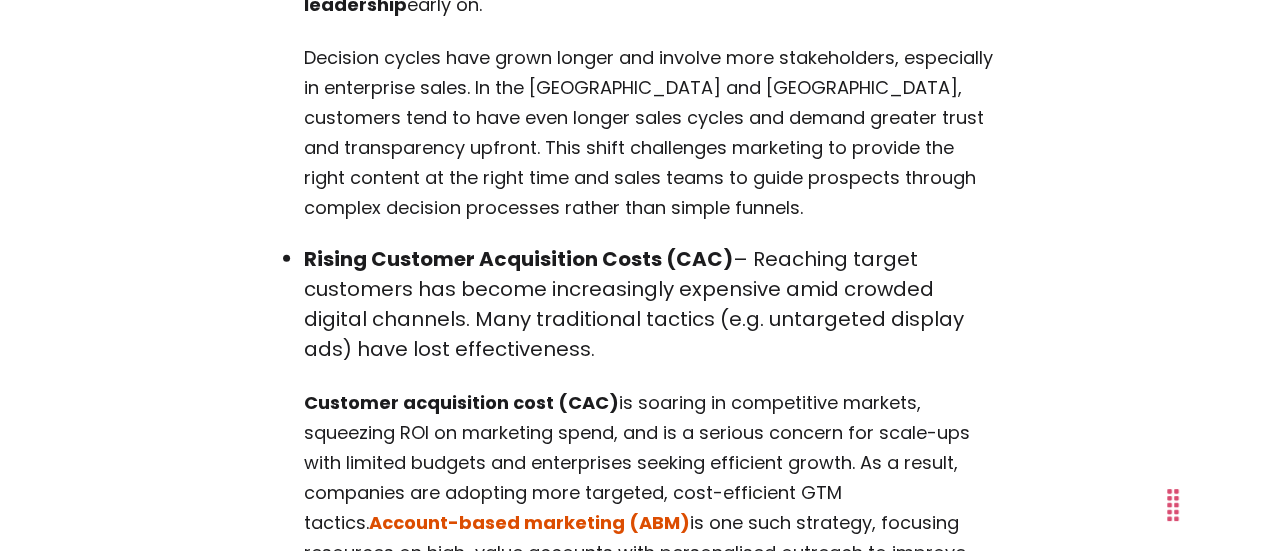 scroll, scrollTop: 2300, scrollLeft: 0, axis: vertical 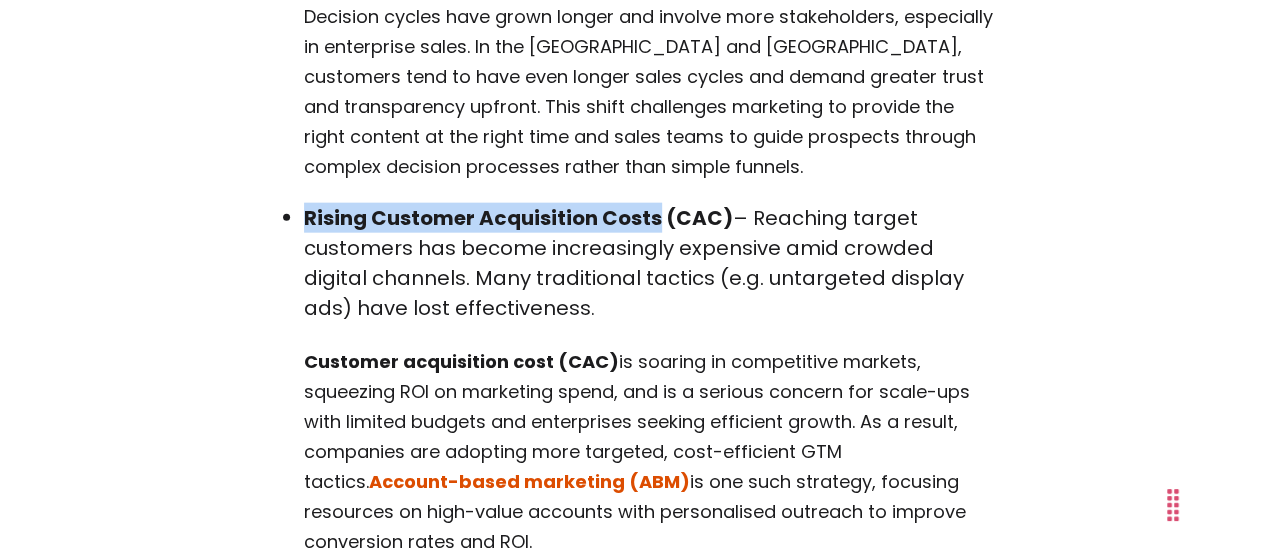drag, startPoint x: 307, startPoint y: 161, endPoint x: 656, endPoint y: 158, distance: 349.0129 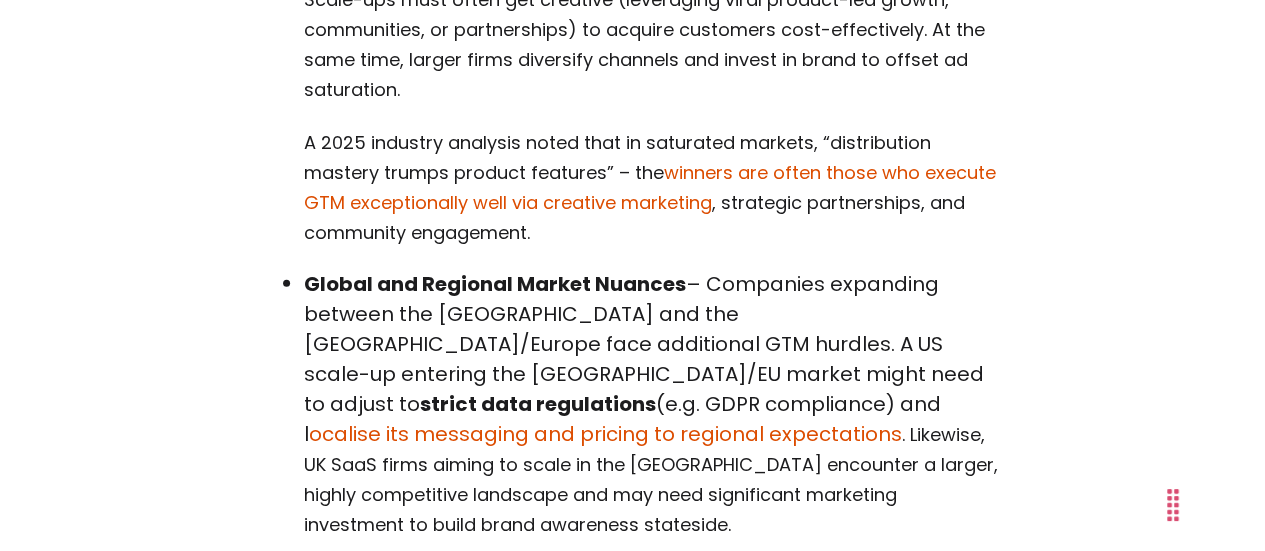 scroll, scrollTop: 2900, scrollLeft: 0, axis: vertical 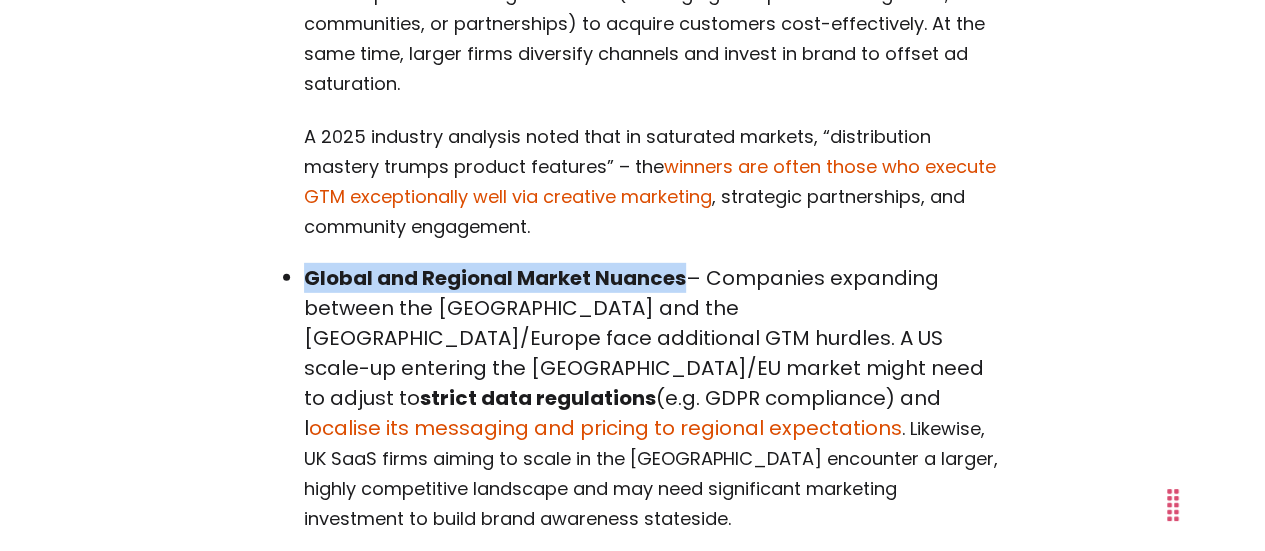 drag, startPoint x: 305, startPoint y: 219, endPoint x: 680, endPoint y: 212, distance: 375.06534 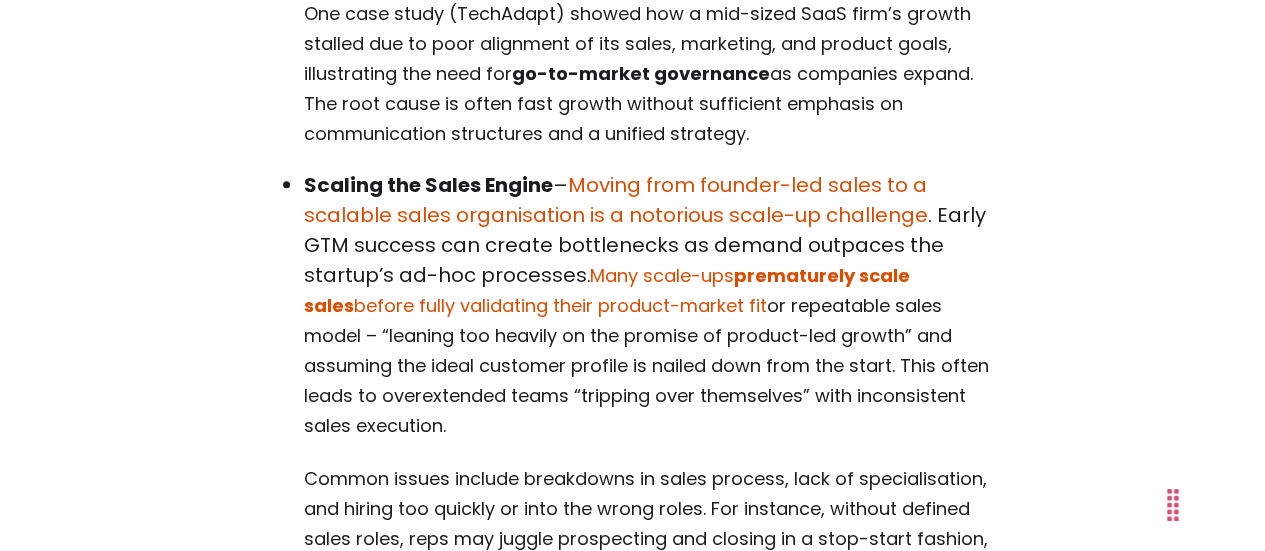 scroll, scrollTop: 4200, scrollLeft: 0, axis: vertical 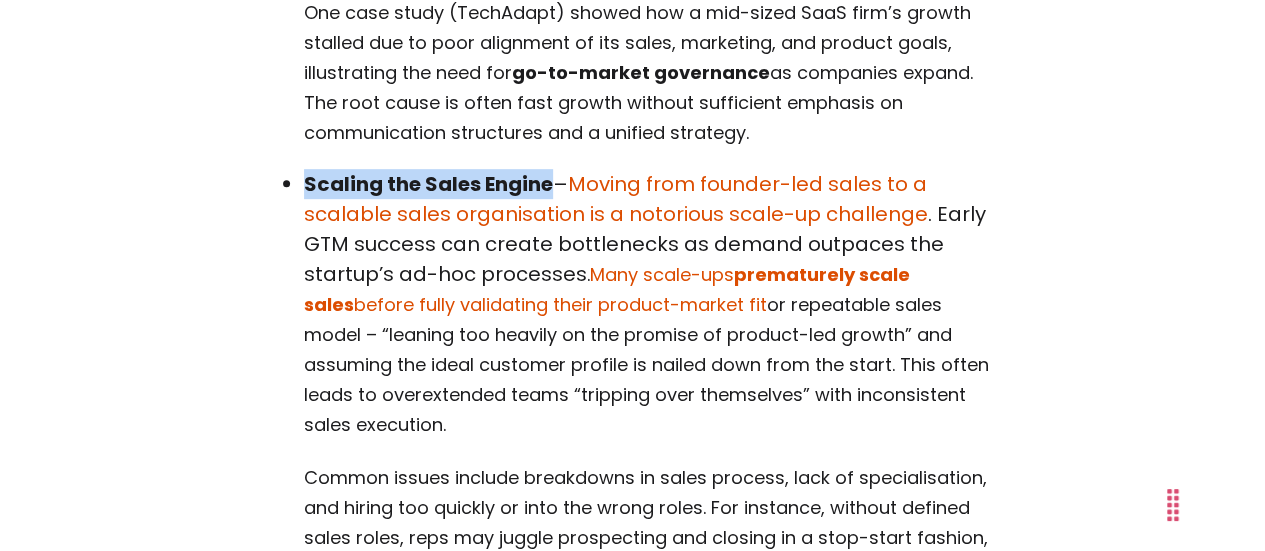 drag, startPoint x: 306, startPoint y: 58, endPoint x: 550, endPoint y: 71, distance: 244.34607 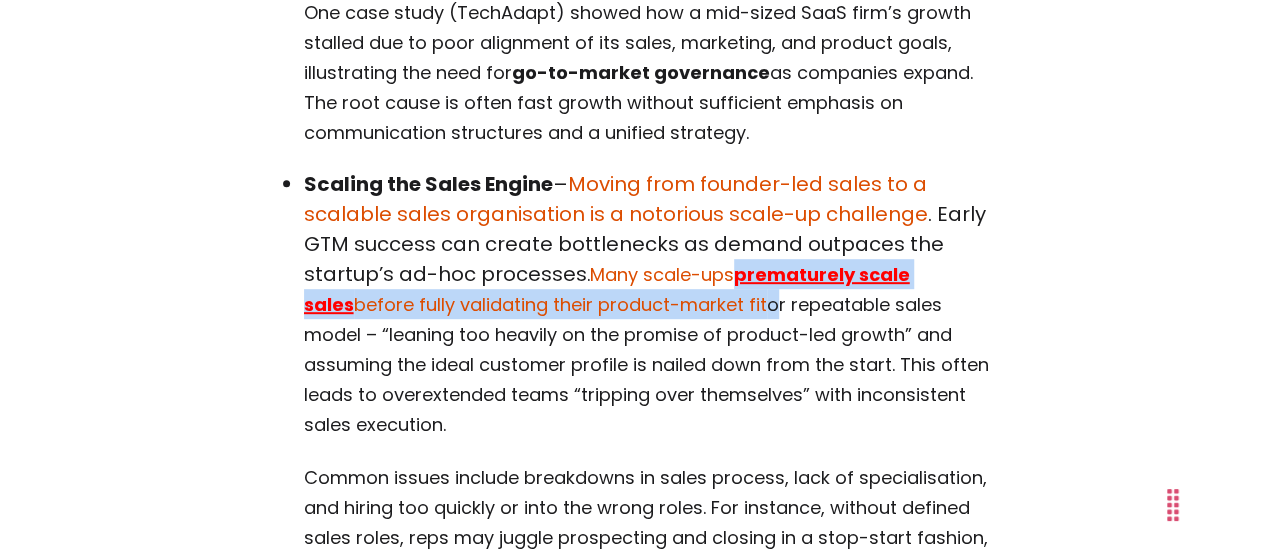 drag, startPoint x: 722, startPoint y: 181, endPoint x: 741, endPoint y: 157, distance: 30.610456 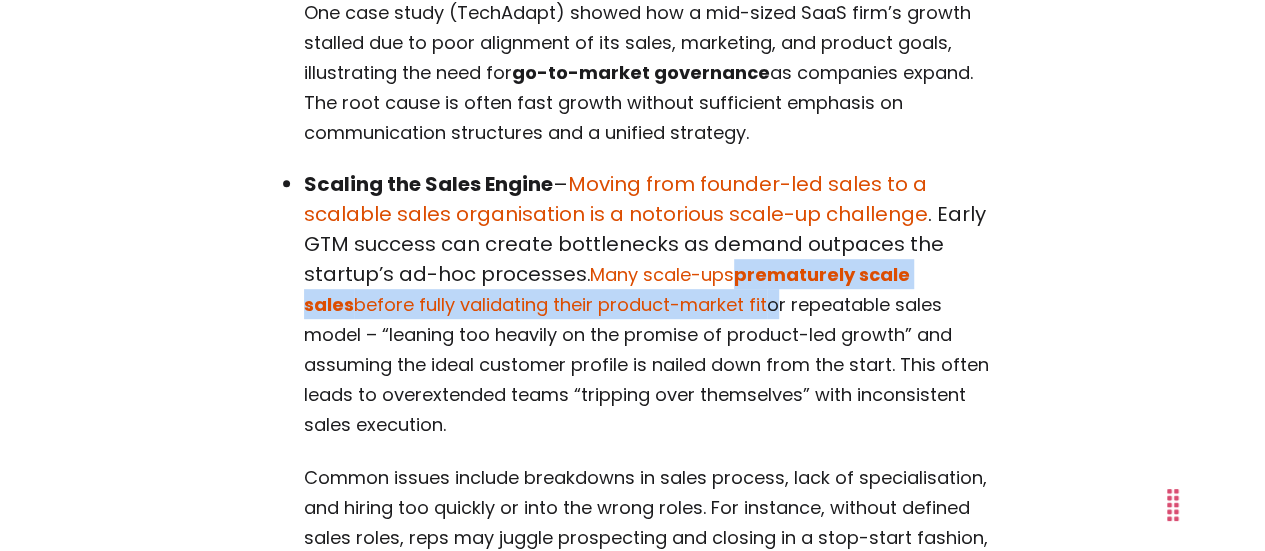 copy on "prematurely scale sales  before fully validating their product-market fit" 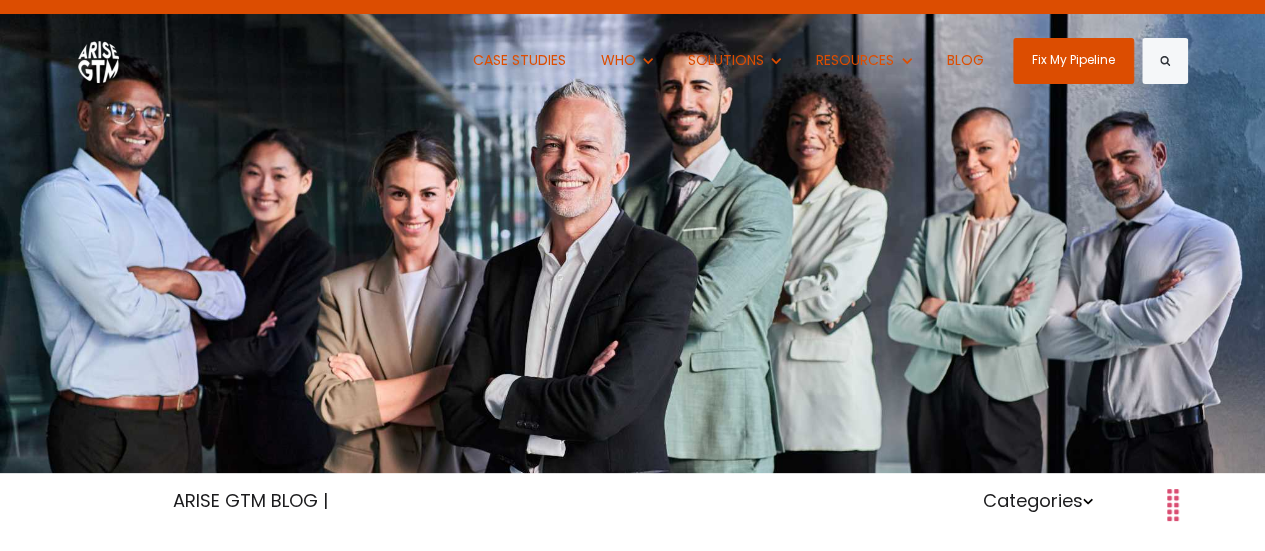 scroll, scrollTop: 0, scrollLeft: 0, axis: both 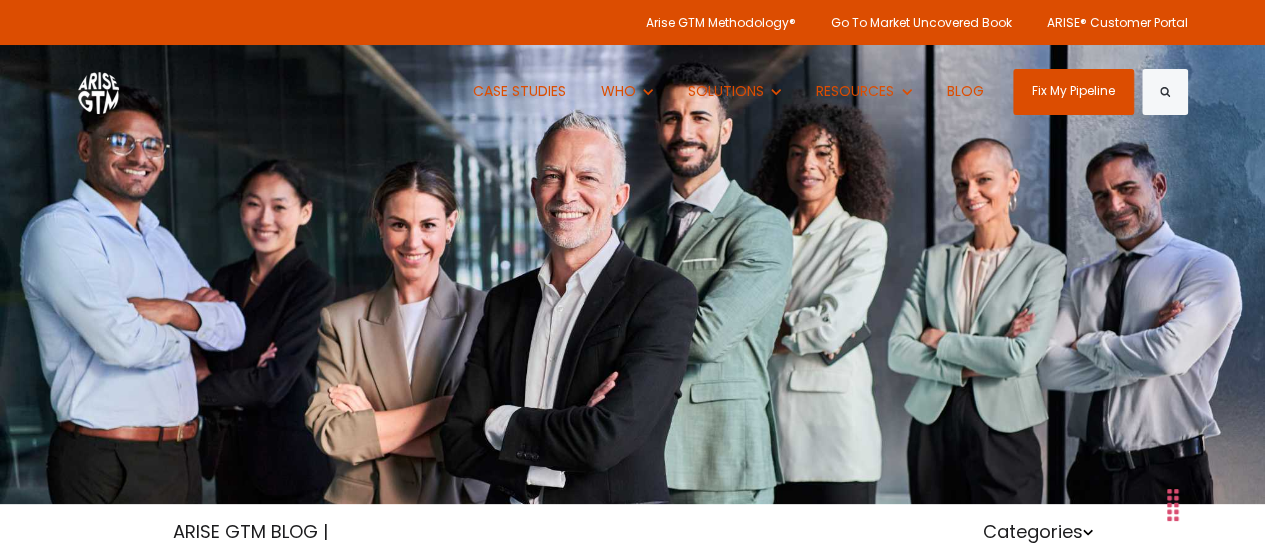 click at bounding box center (98, 91) 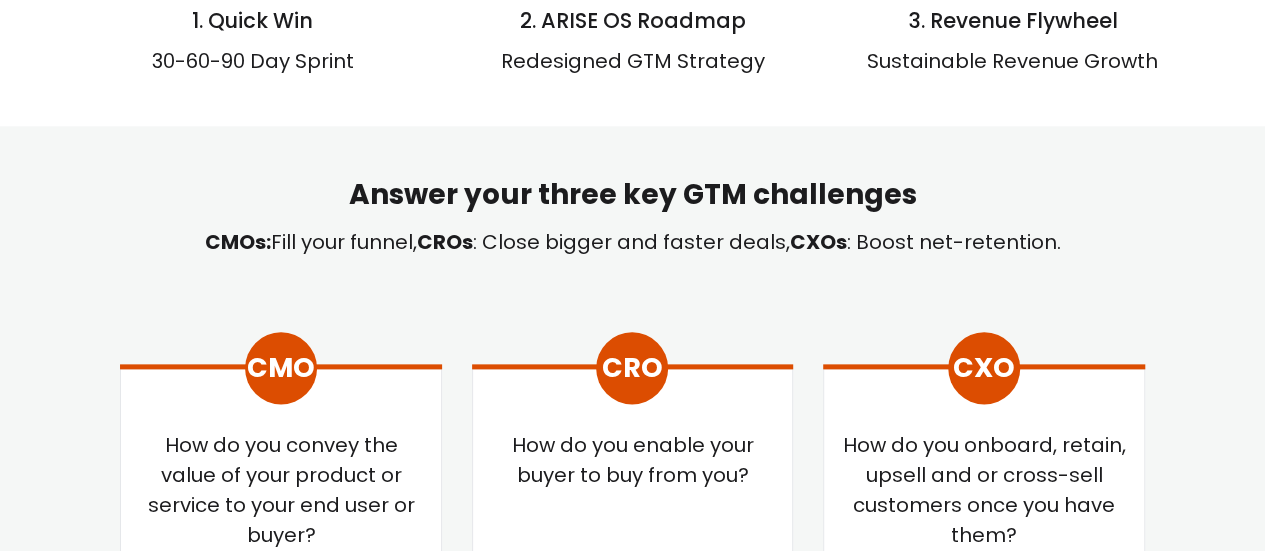 scroll, scrollTop: 1200, scrollLeft: 0, axis: vertical 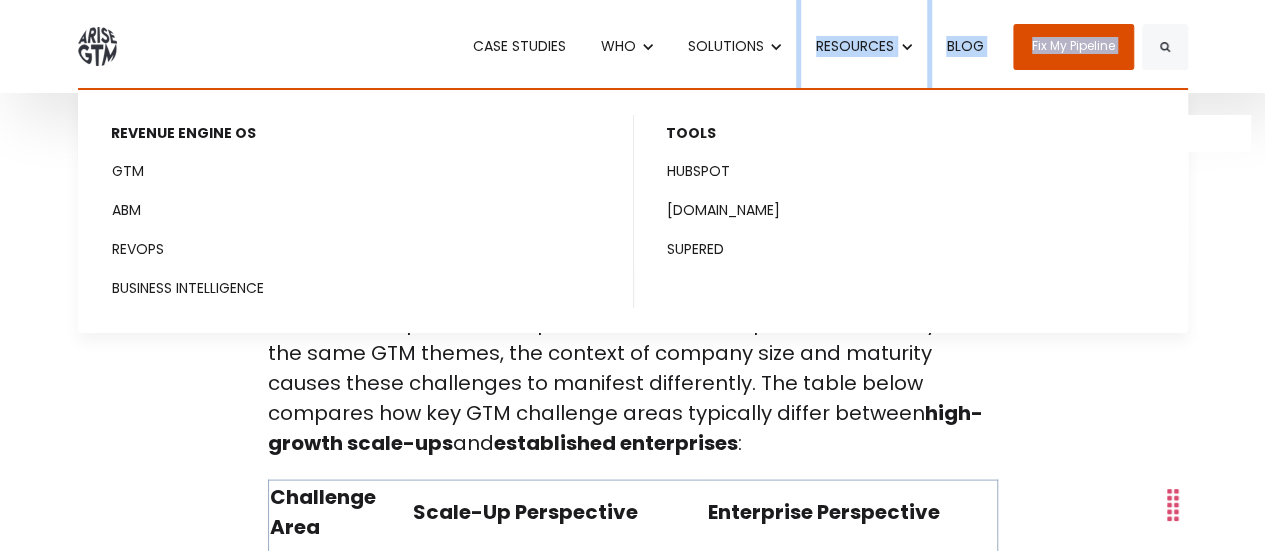 drag, startPoint x: 272, startPoint y: 88, endPoint x: 690, endPoint y: 296, distance: 466.89185 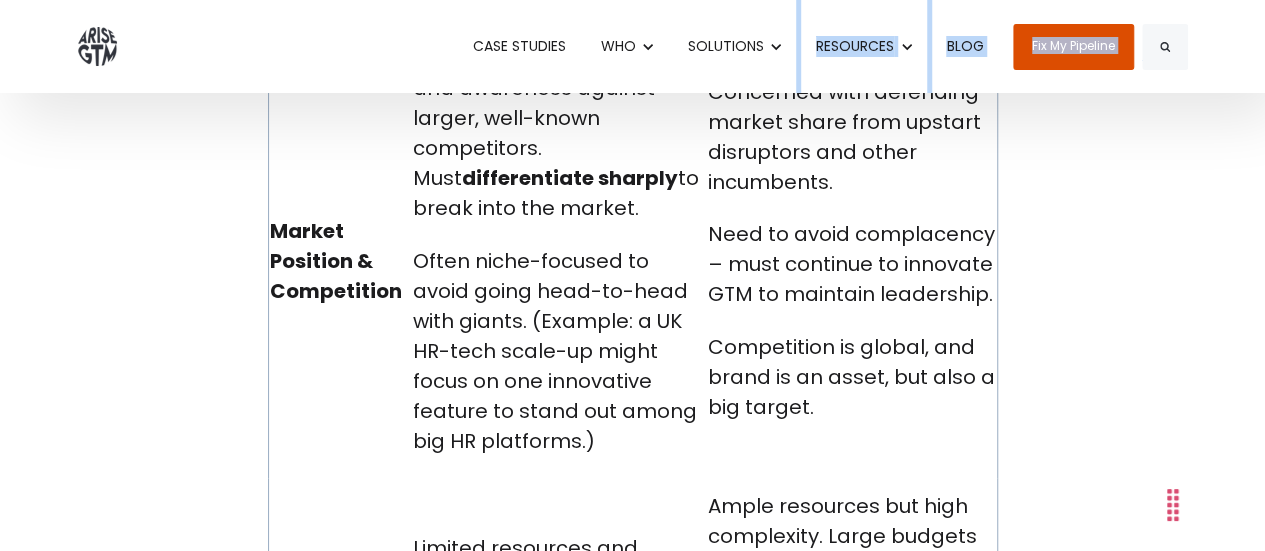 scroll, scrollTop: 13381, scrollLeft: 0, axis: vertical 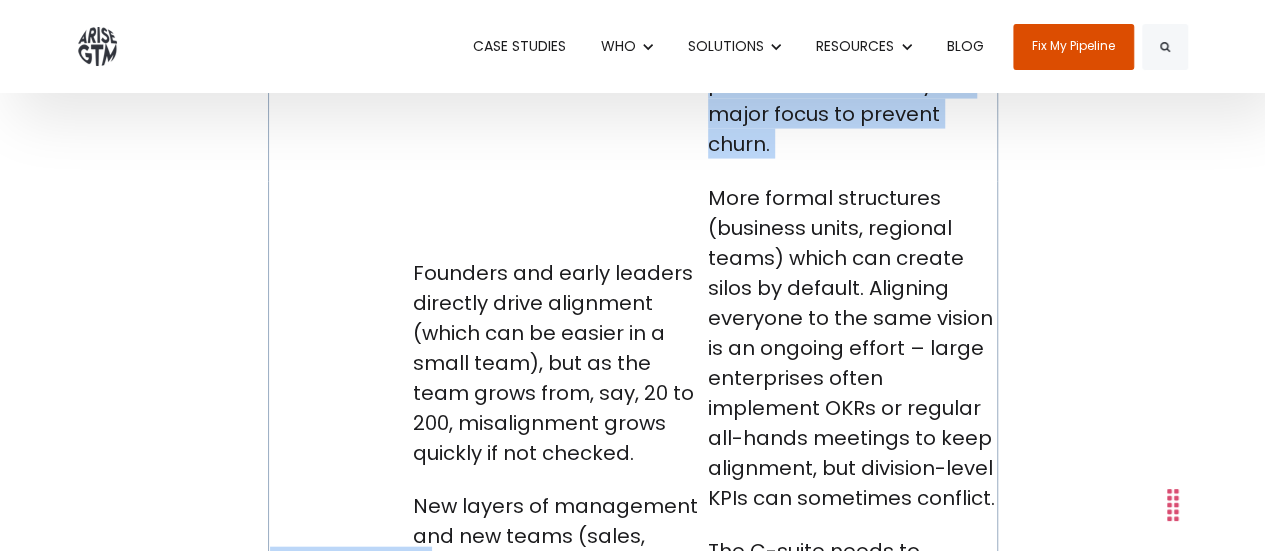 drag, startPoint x: 268, startPoint y: 171, endPoint x: 393, endPoint y: 343, distance: 212.62408 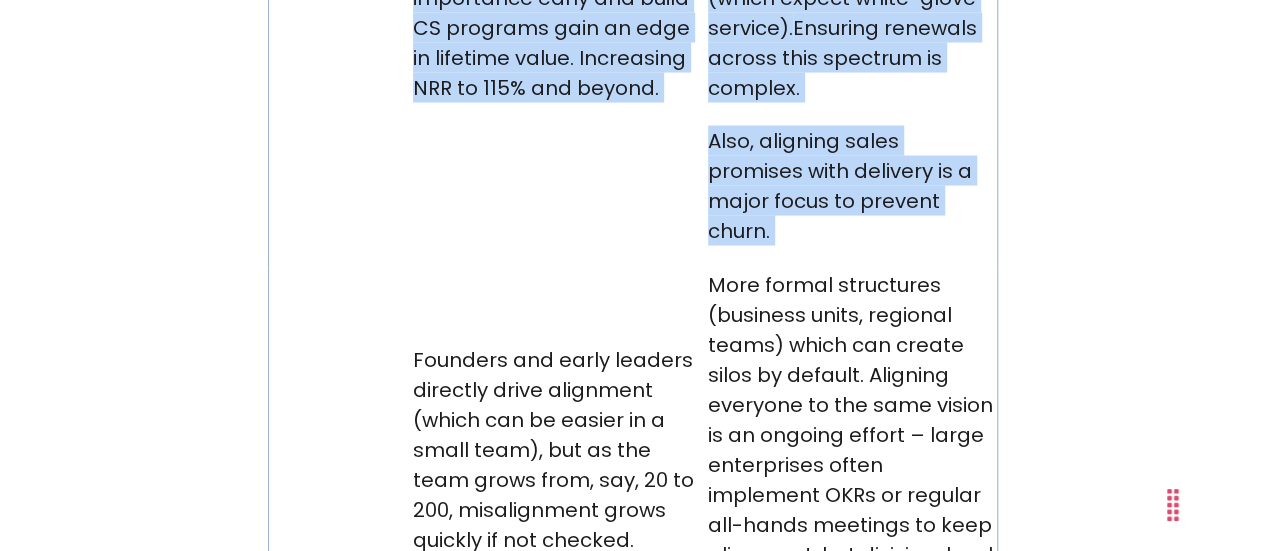 scroll, scrollTop: 17196, scrollLeft: 0, axis: vertical 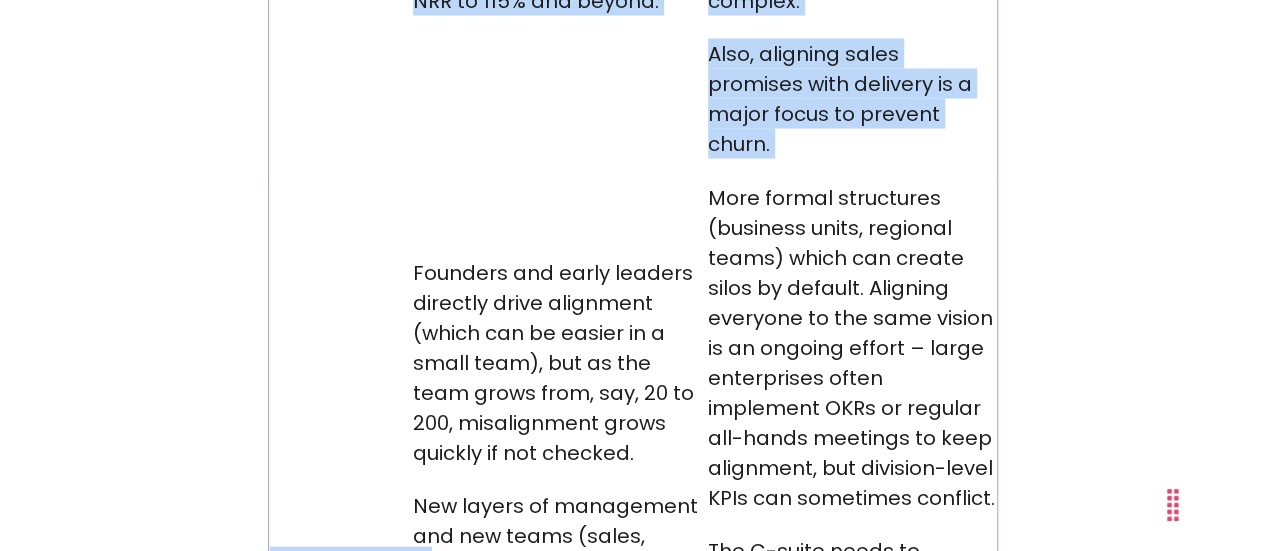 click on "Organisational Alignment" at bounding box center [340, 577] 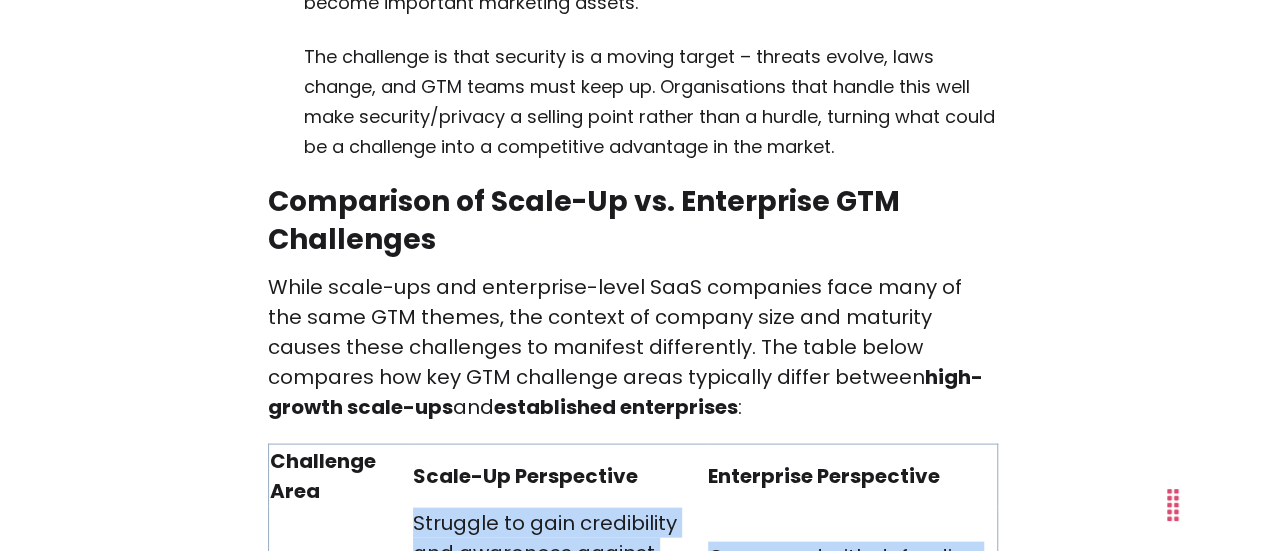 scroll, scrollTop: 13306, scrollLeft: 0, axis: vertical 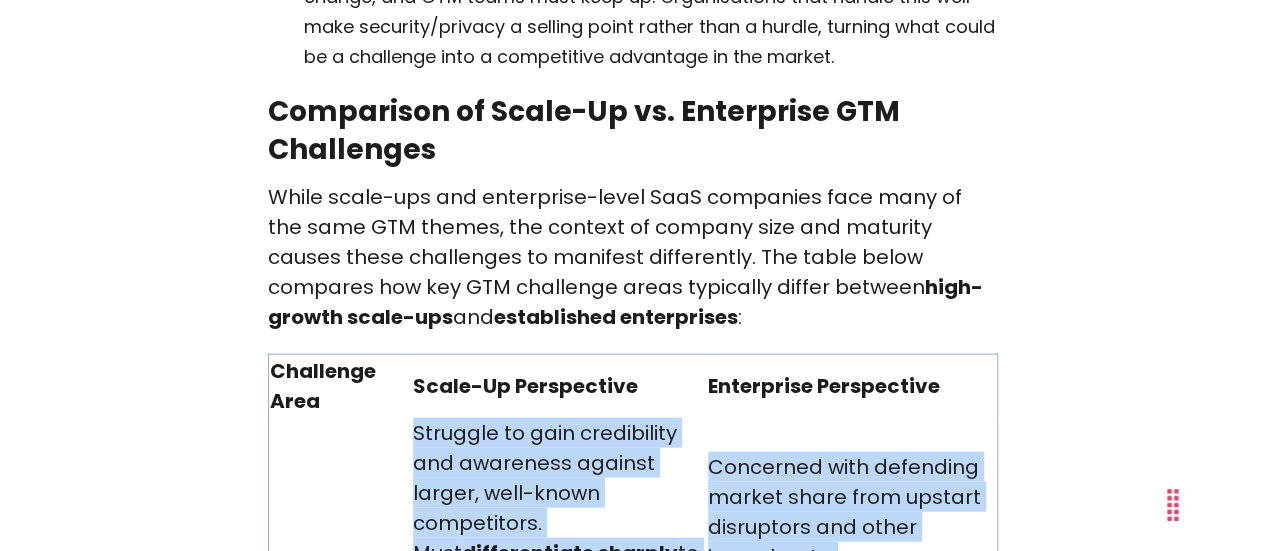 drag, startPoint x: 385, startPoint y: 351, endPoint x: 275, endPoint y: 381, distance: 114.01754 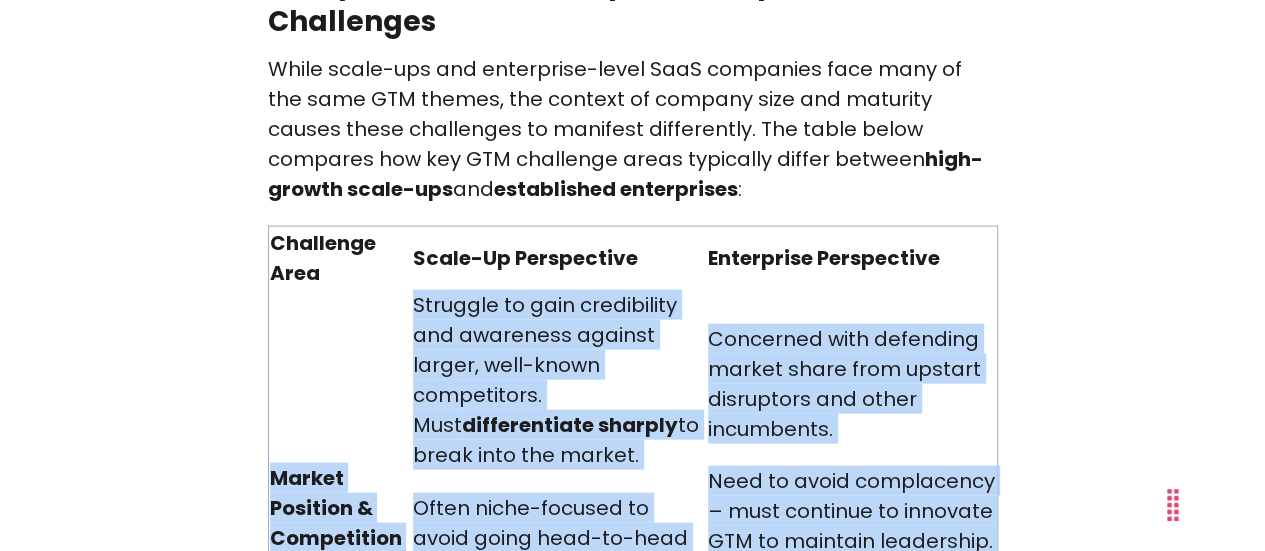scroll, scrollTop: 13606, scrollLeft: 0, axis: vertical 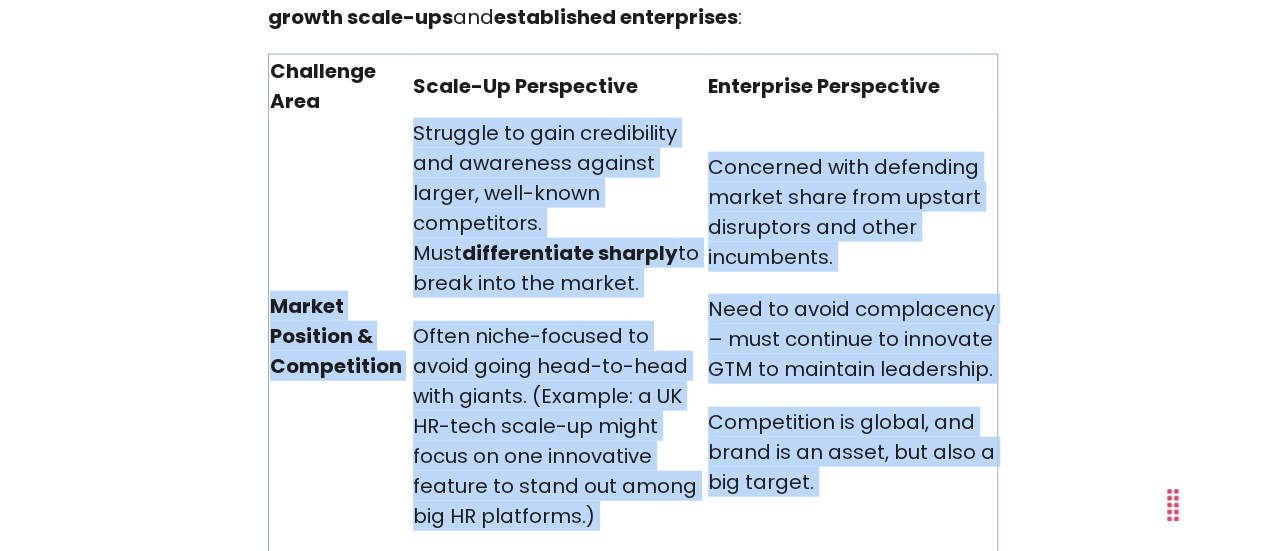 click on "Market Position & Competition" at bounding box center (340, 335) 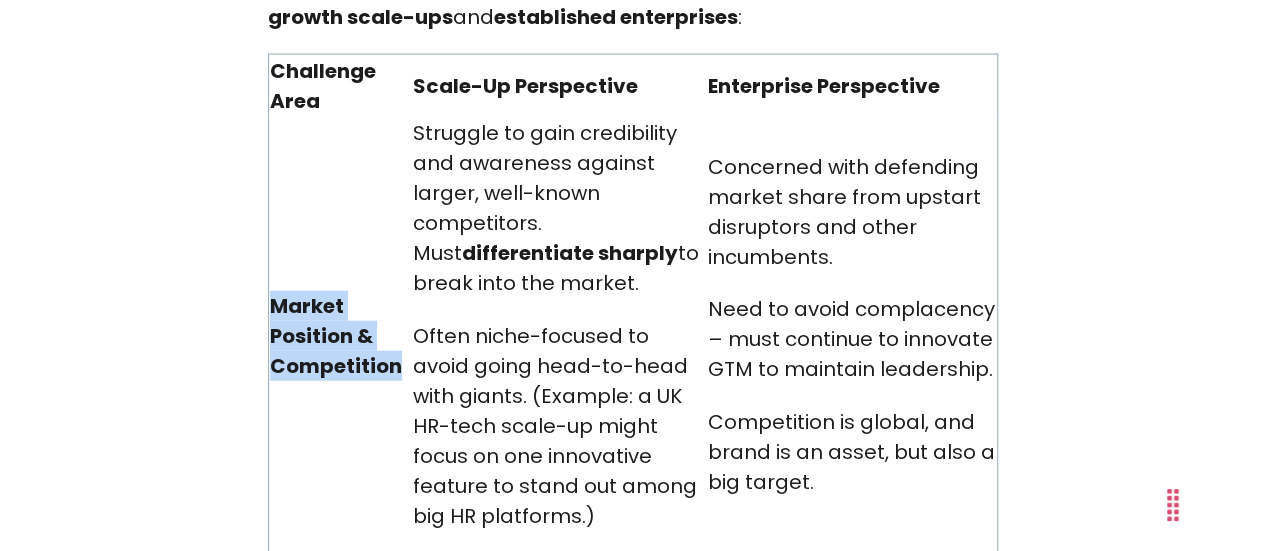 drag, startPoint x: 272, startPoint y: 183, endPoint x: 396, endPoint y: 246, distance: 139.0863 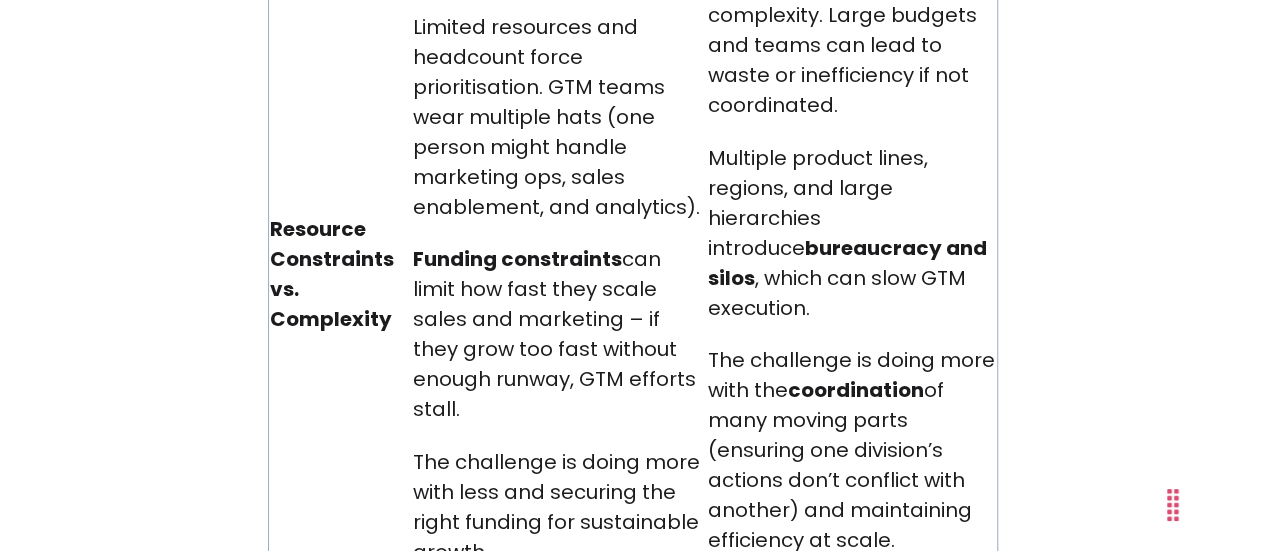 scroll, scrollTop: 14206, scrollLeft: 0, axis: vertical 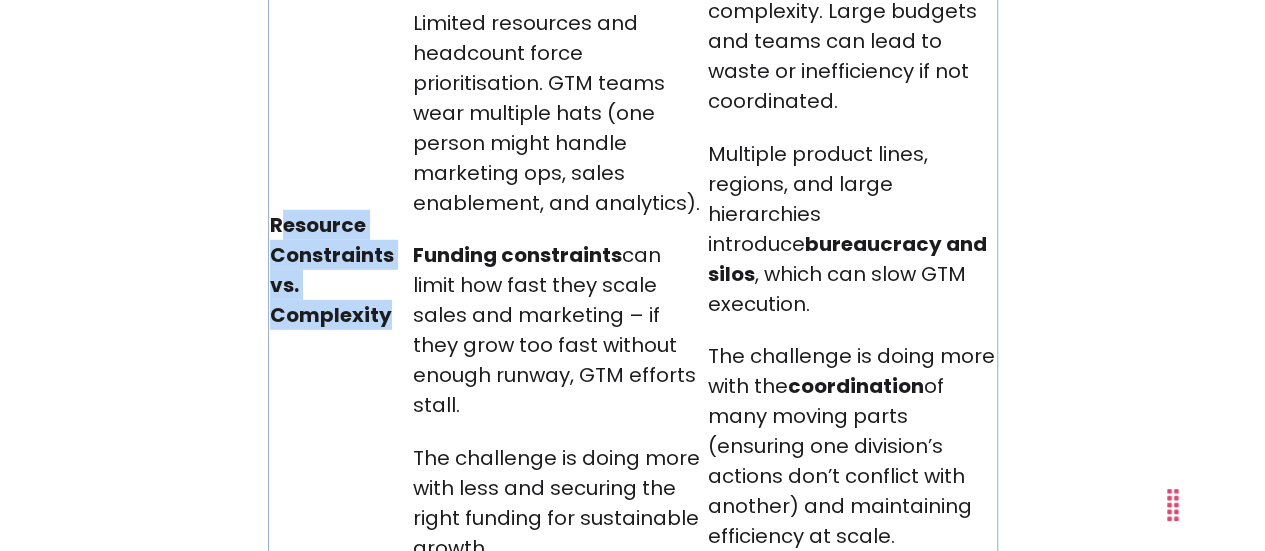 drag, startPoint x: 276, startPoint y: 96, endPoint x: 386, endPoint y: 189, distance: 144.04514 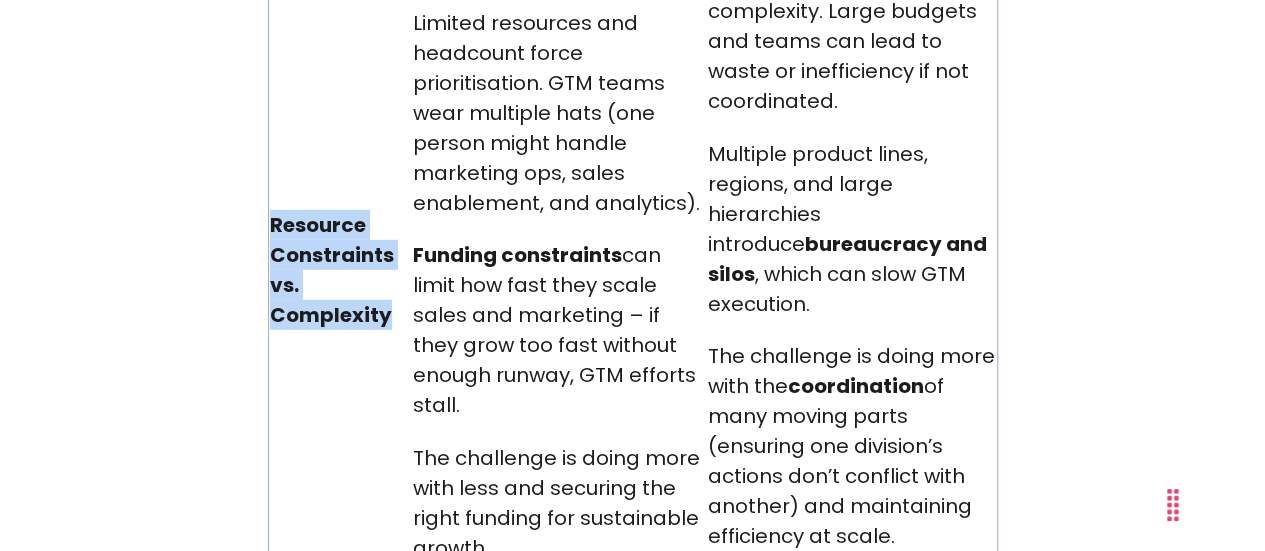 drag, startPoint x: 272, startPoint y: 101, endPoint x: 386, endPoint y: 205, distance: 154.31137 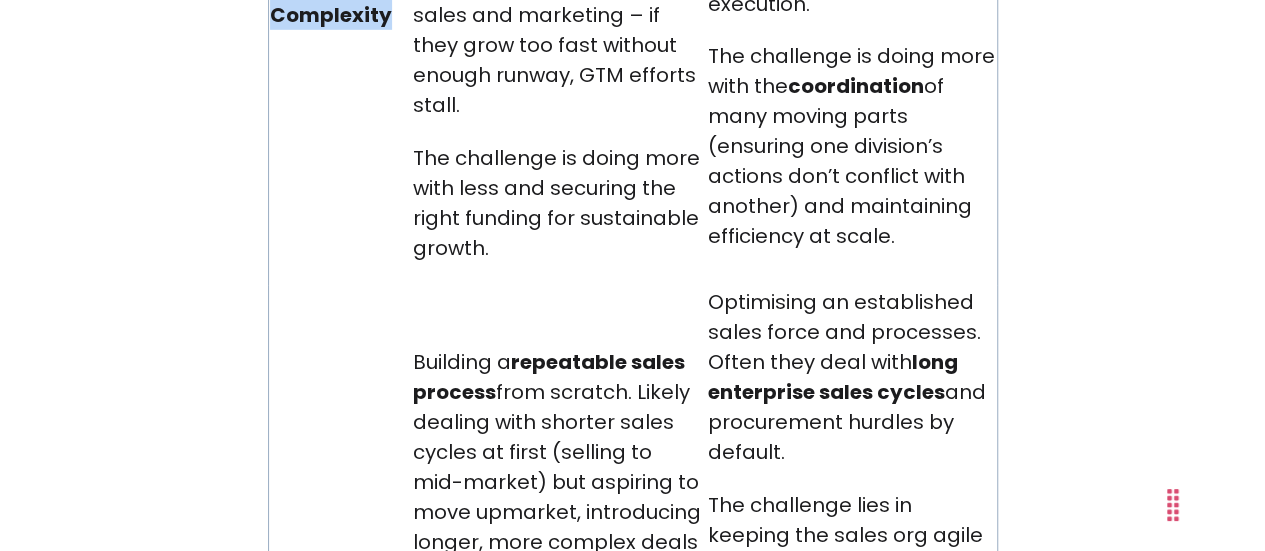scroll, scrollTop: 14806, scrollLeft: 0, axis: vertical 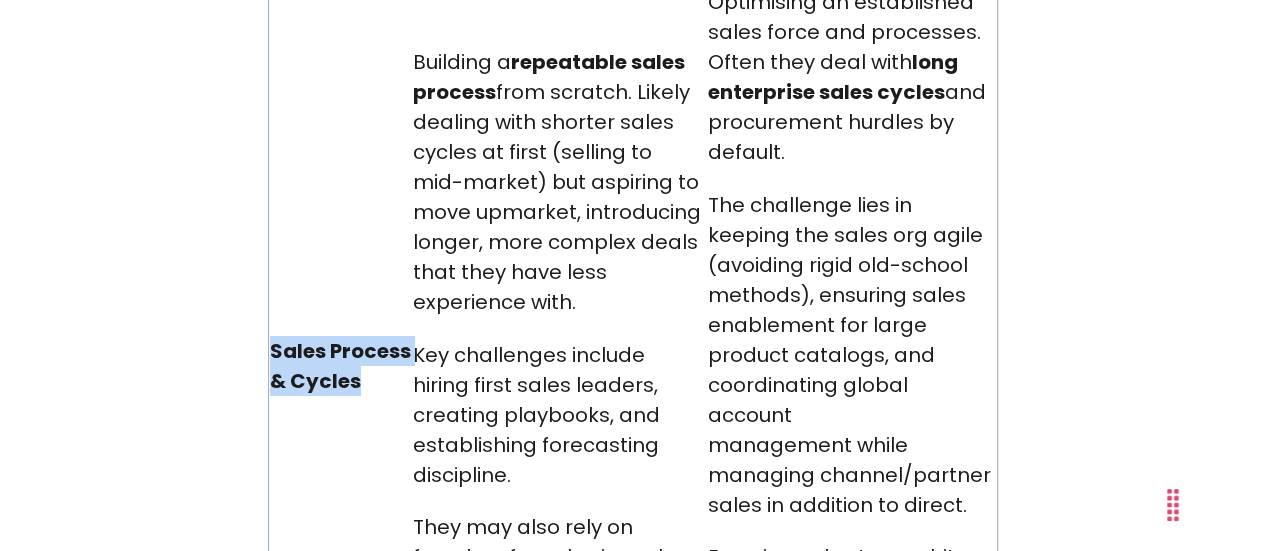 drag, startPoint x: 272, startPoint y: 198, endPoint x: 365, endPoint y: 233, distance: 99.368004 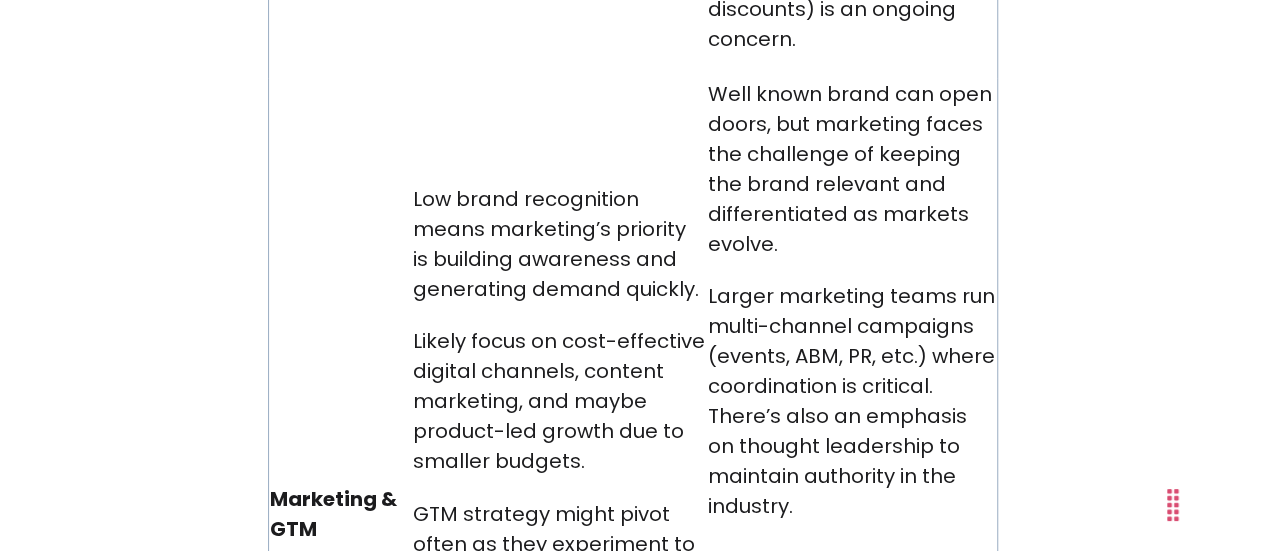 scroll, scrollTop: 15506, scrollLeft: 0, axis: vertical 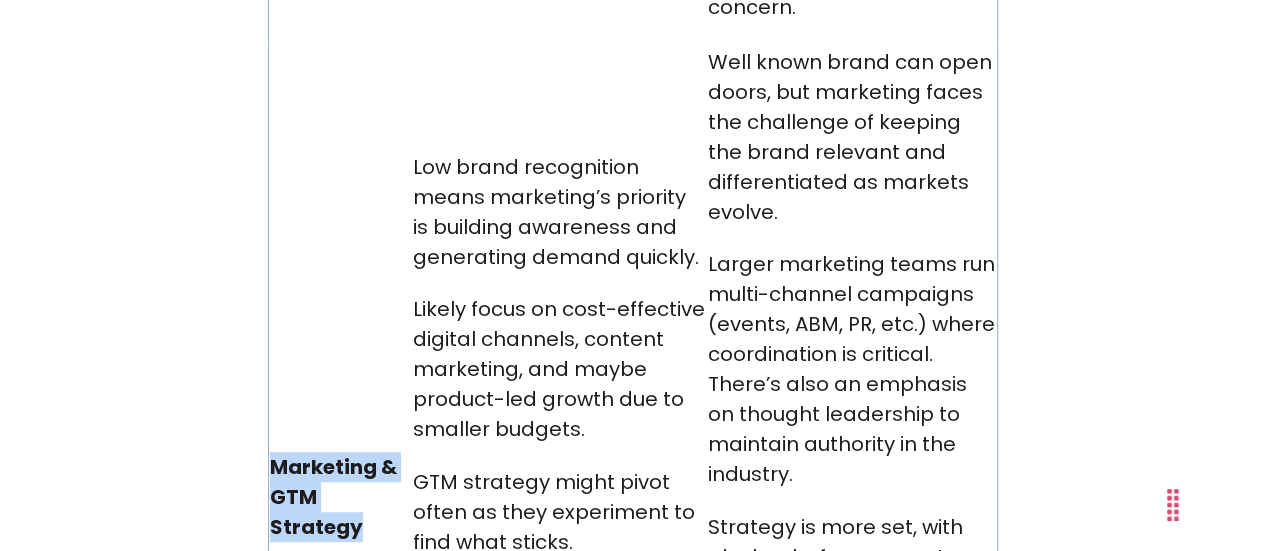 drag, startPoint x: 274, startPoint y: 293, endPoint x: 408, endPoint y: 333, distance: 139.84277 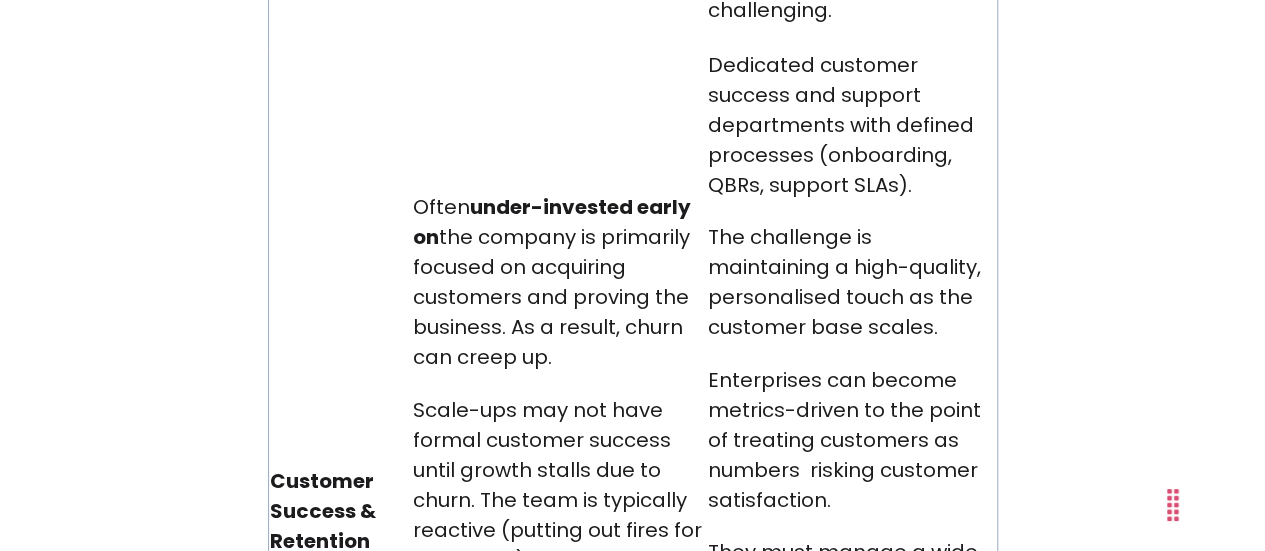 scroll, scrollTop: 16406, scrollLeft: 0, axis: vertical 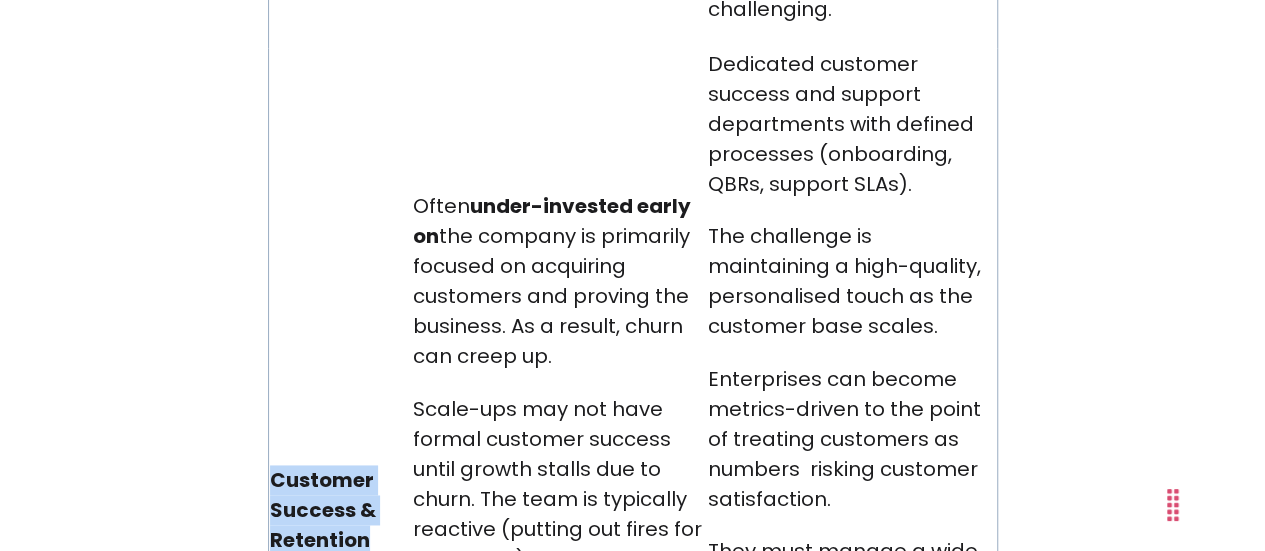 drag, startPoint x: 273, startPoint y: 266, endPoint x: 382, endPoint y: 329, distance: 125.89678 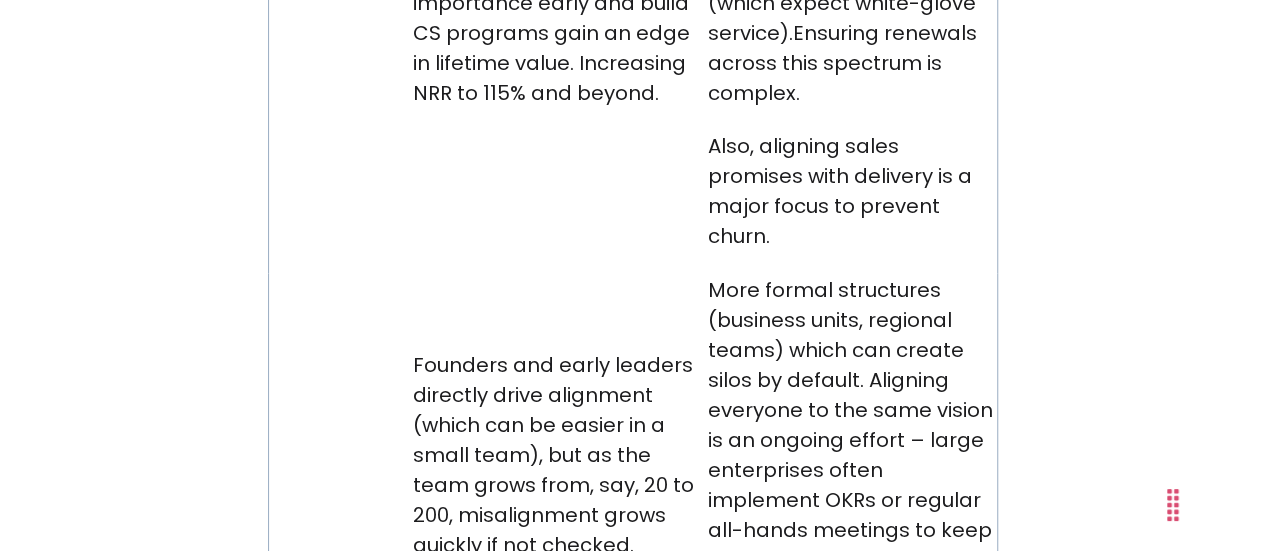 scroll, scrollTop: 17106, scrollLeft: 0, axis: vertical 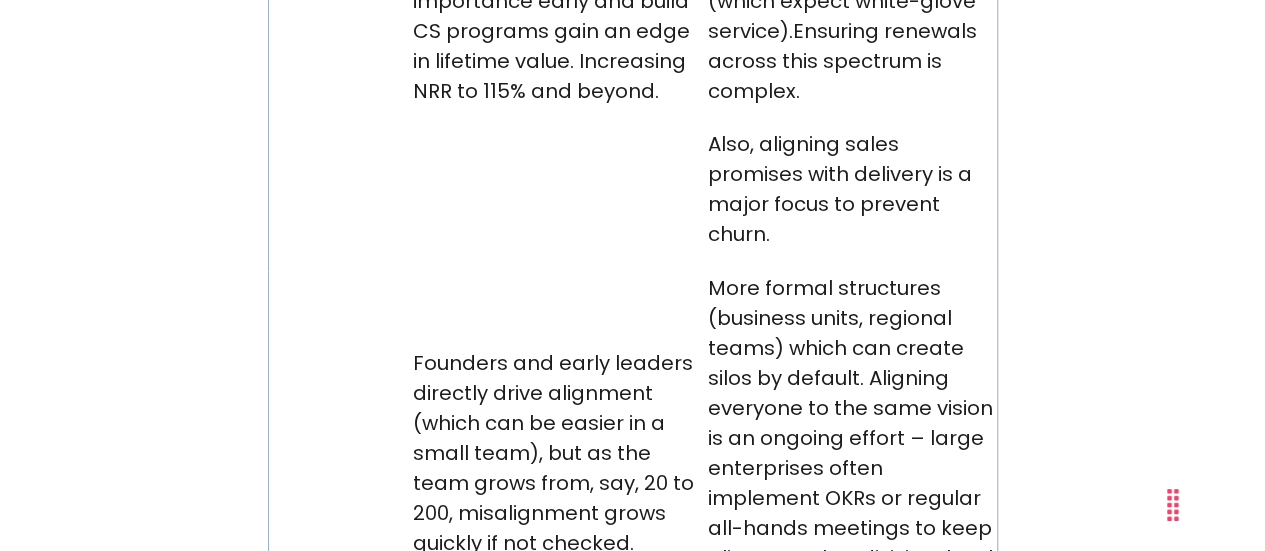 drag, startPoint x: 272, startPoint y: 412, endPoint x: 379, endPoint y: 443, distance: 111.40018 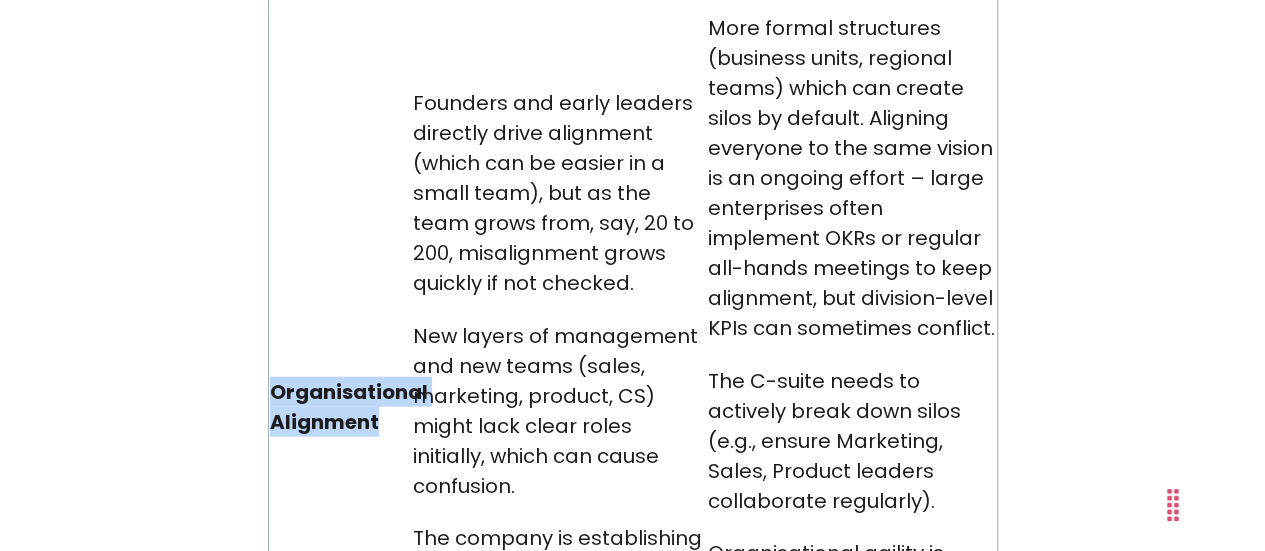 scroll, scrollTop: 17606, scrollLeft: 0, axis: vertical 